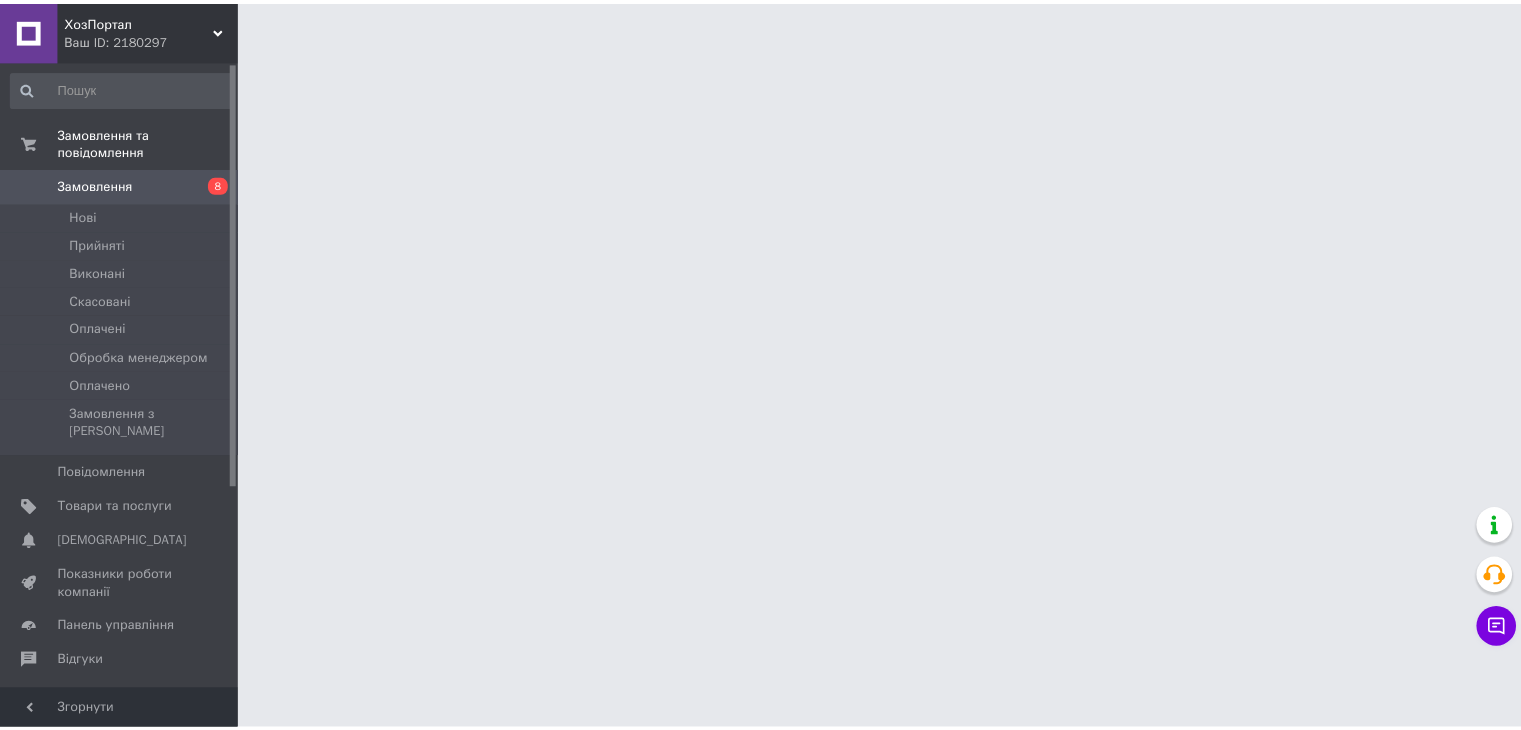 scroll, scrollTop: 0, scrollLeft: 0, axis: both 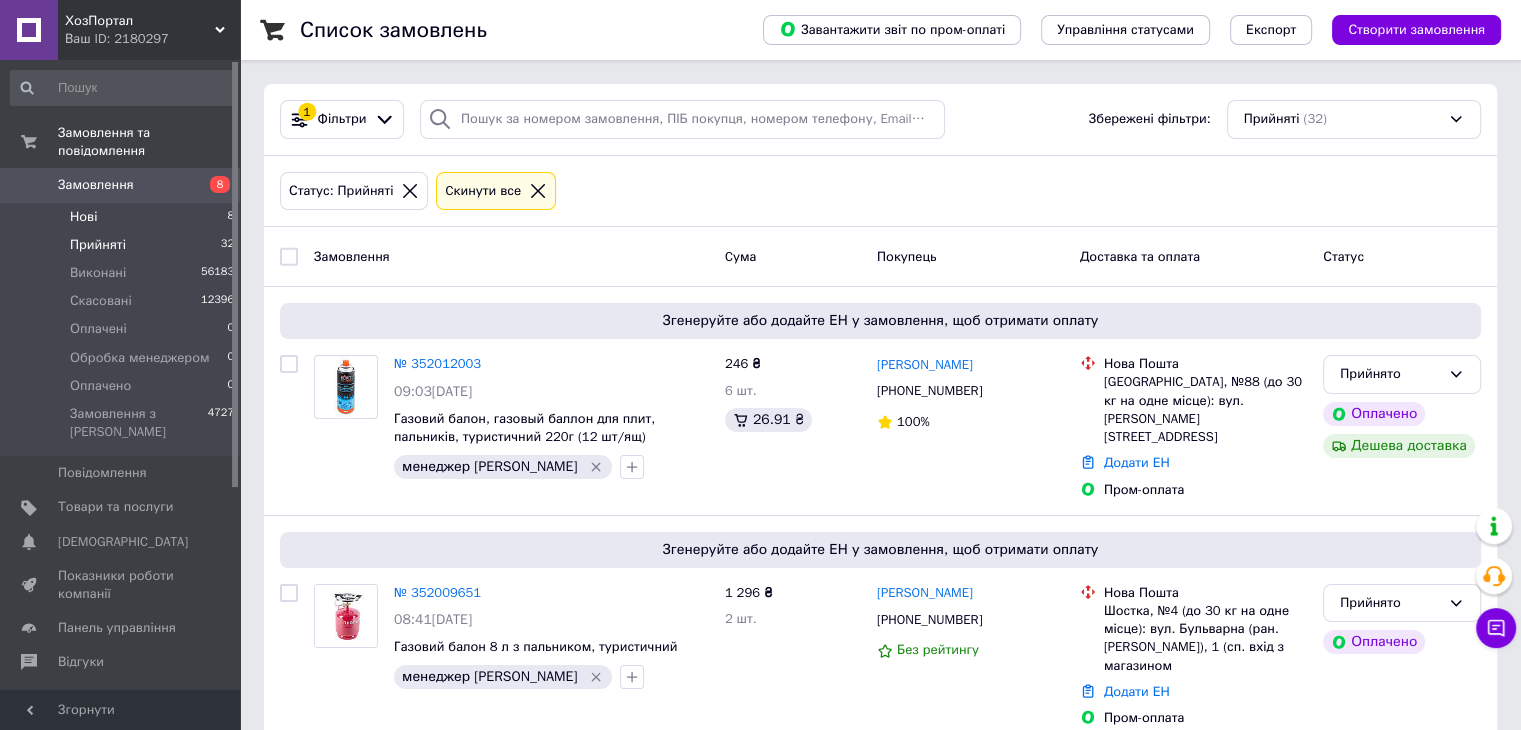 click on "Нові 8" at bounding box center (123, 217) 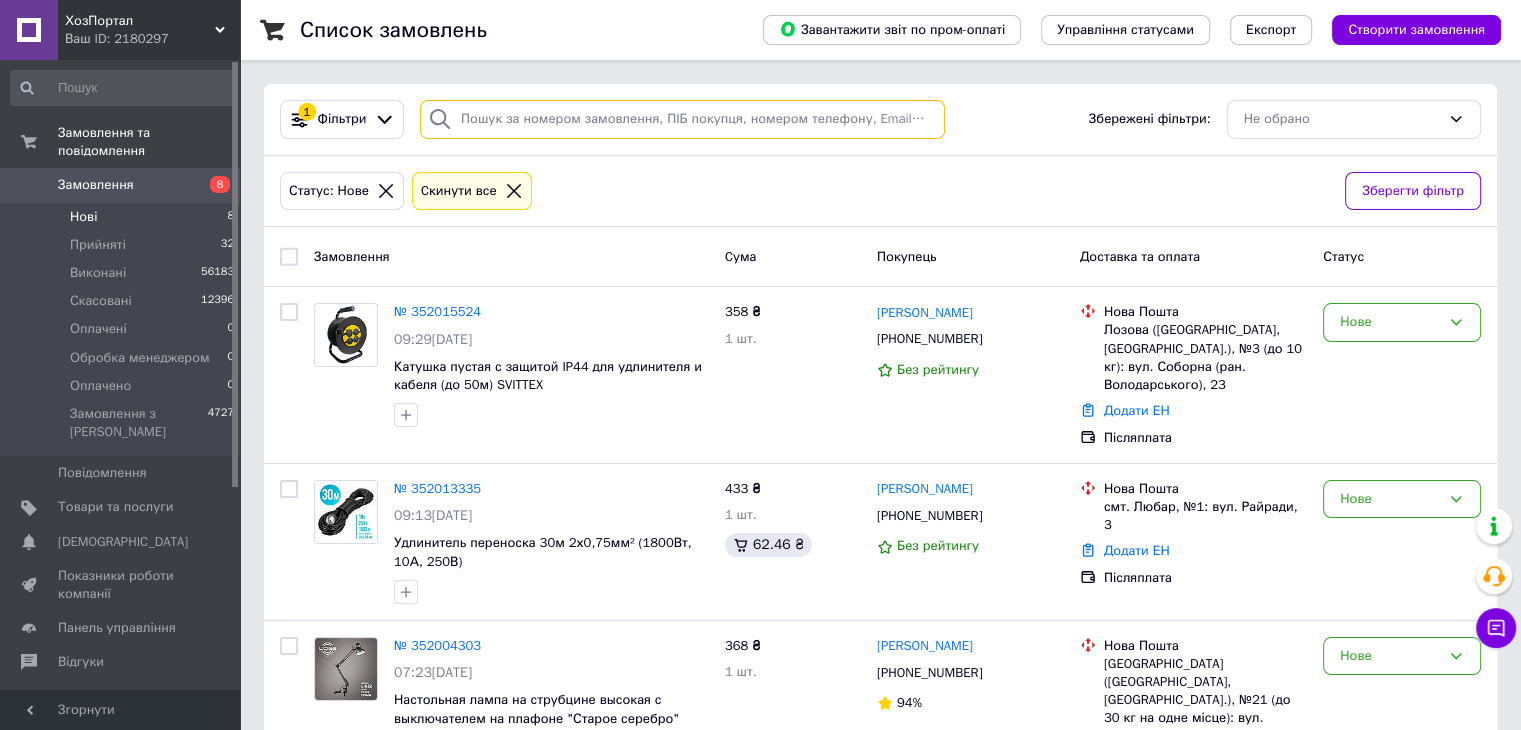 click at bounding box center [682, 119] 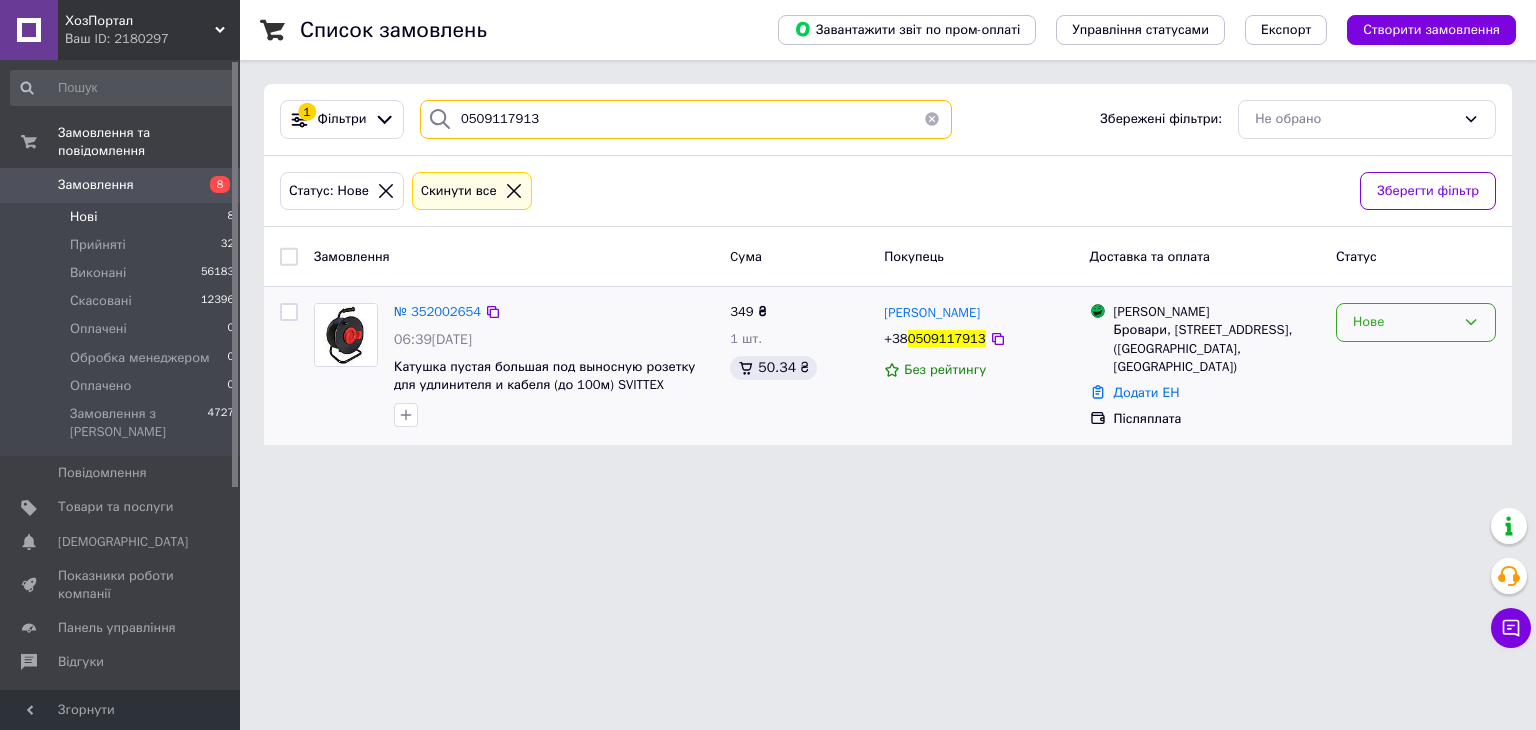 type on "0509117913" 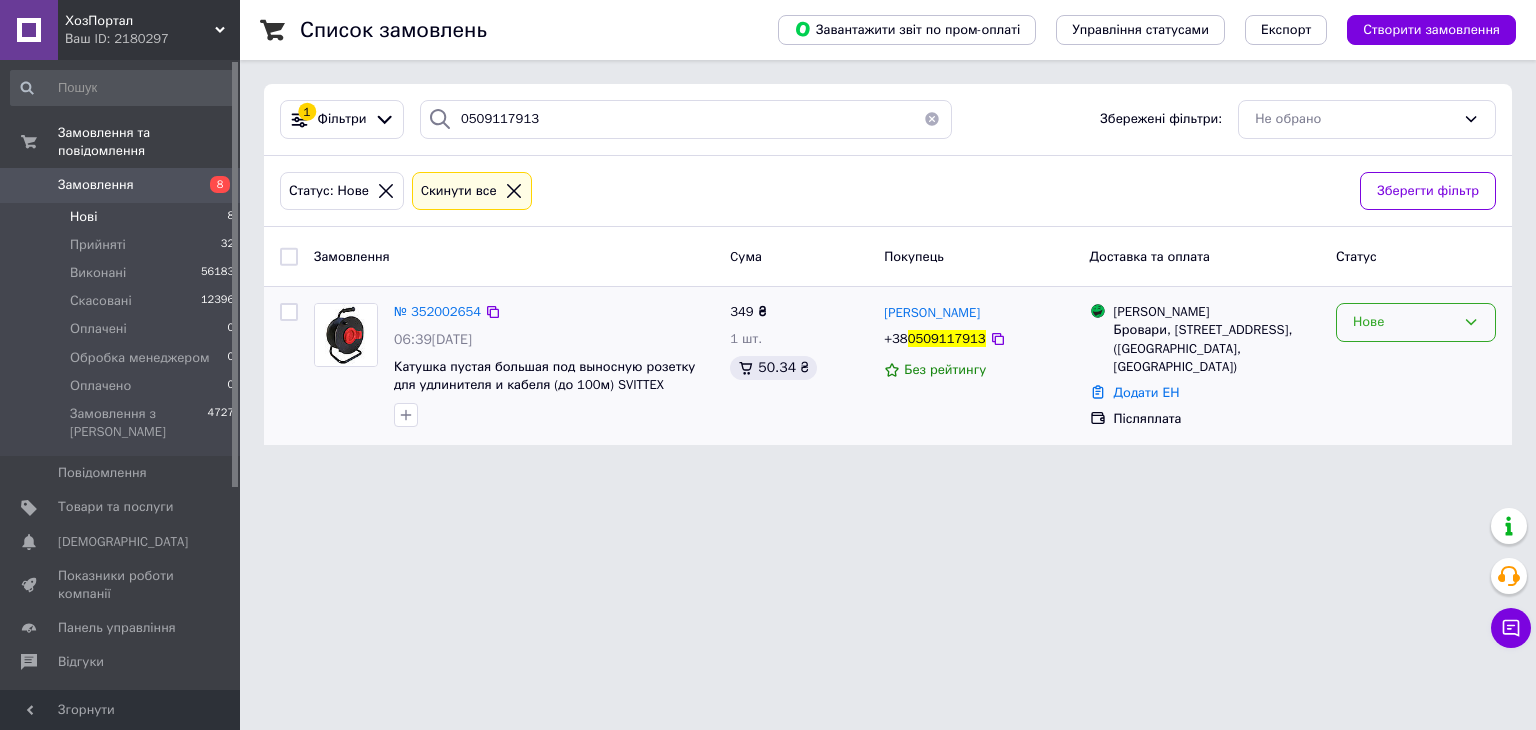click on "Нове" at bounding box center (1404, 322) 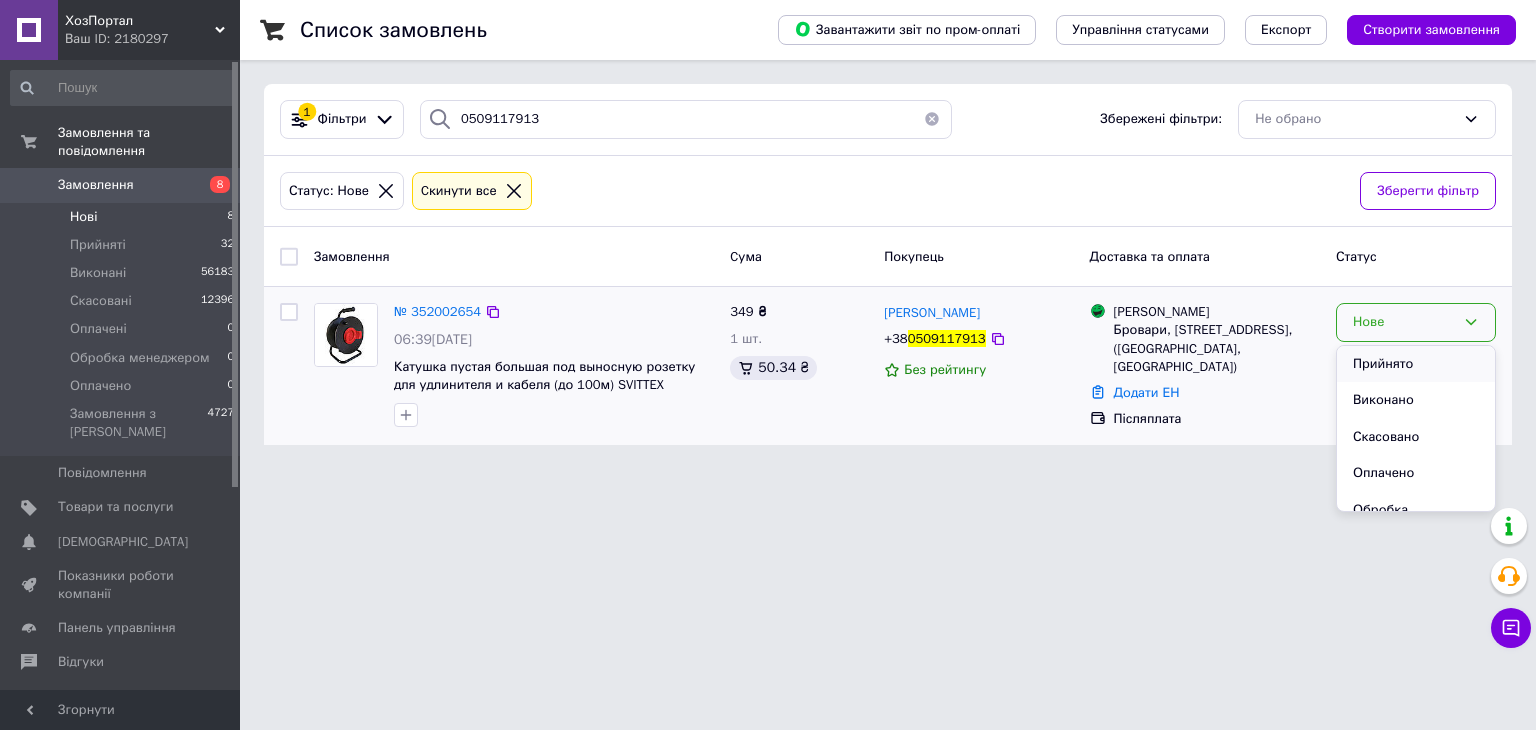 click on "Прийнято" at bounding box center (1416, 364) 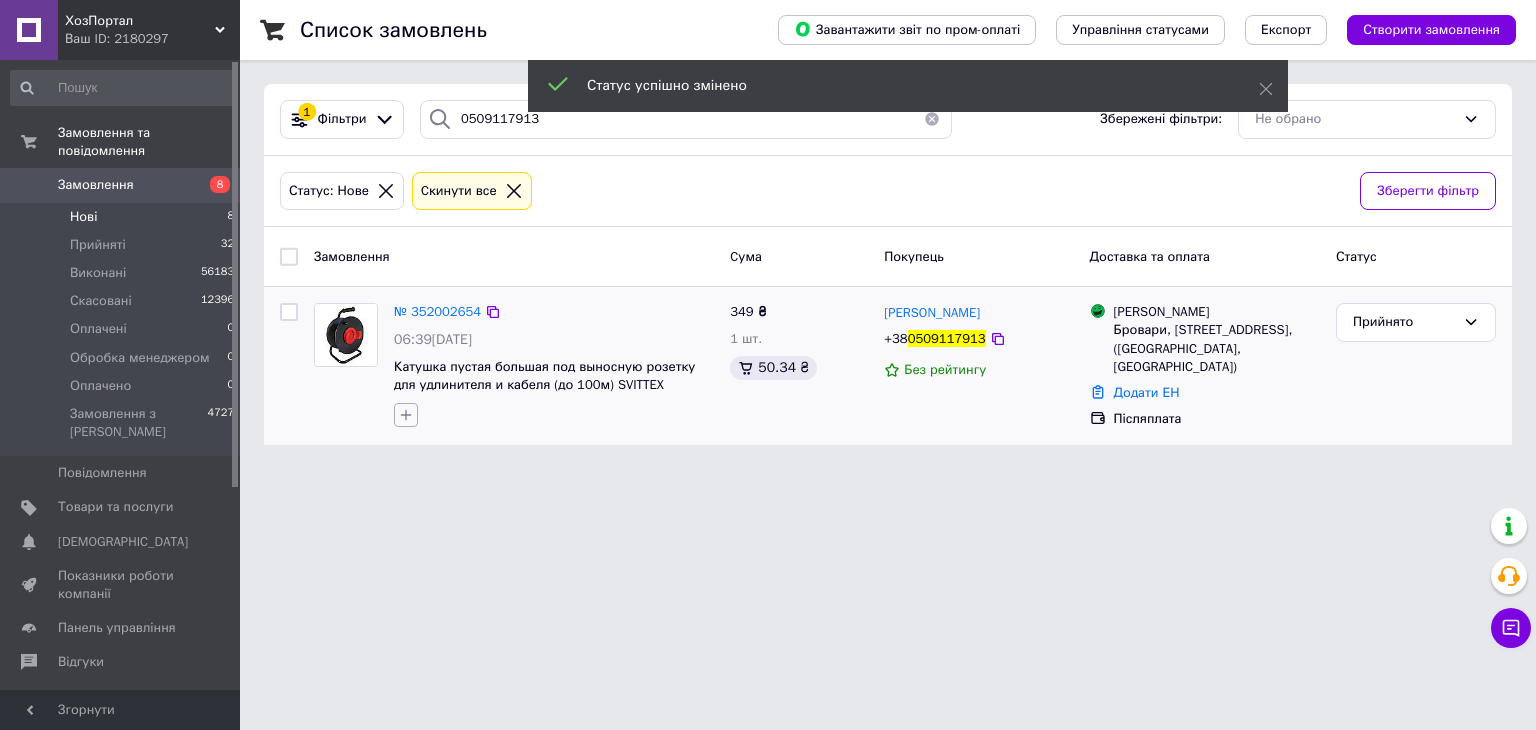 click 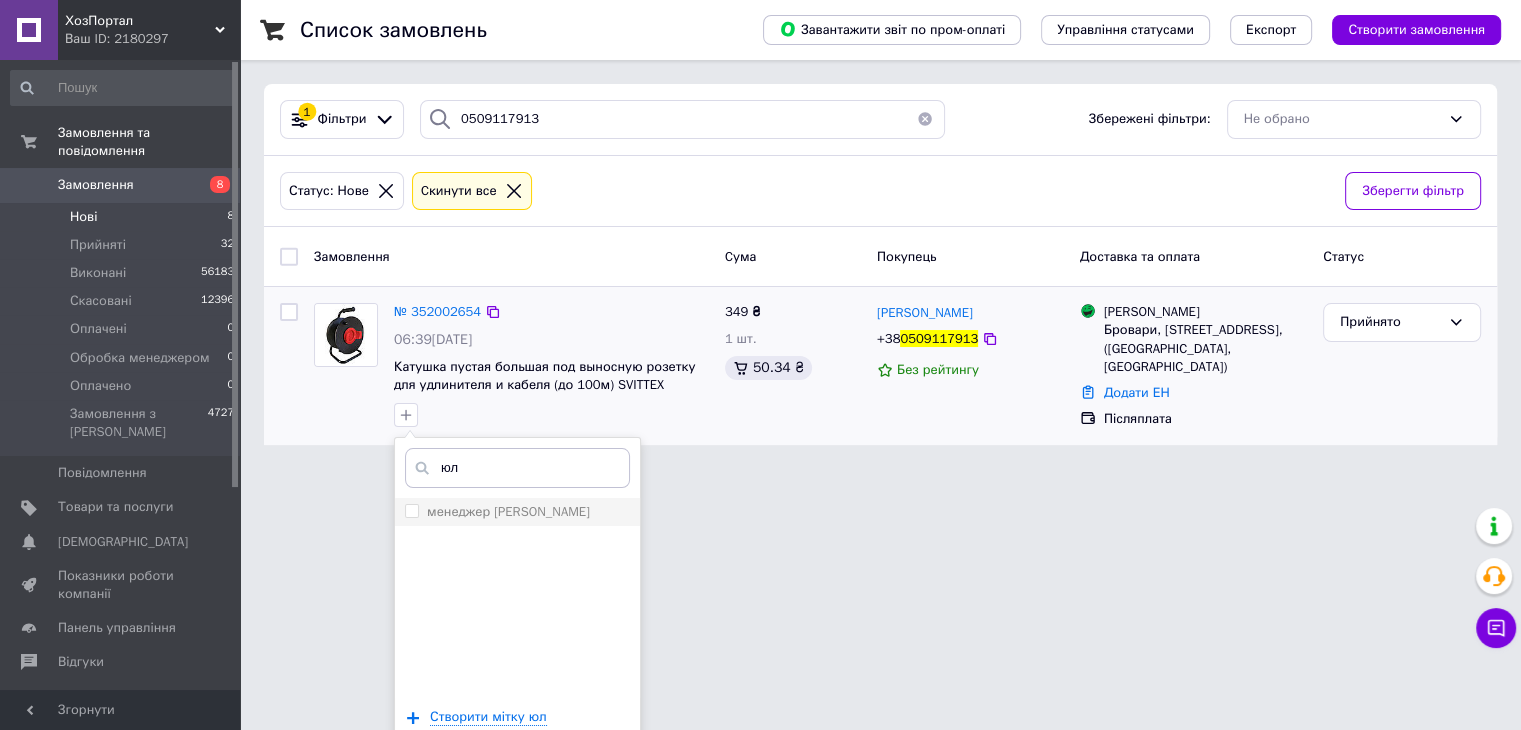 type on "юл" 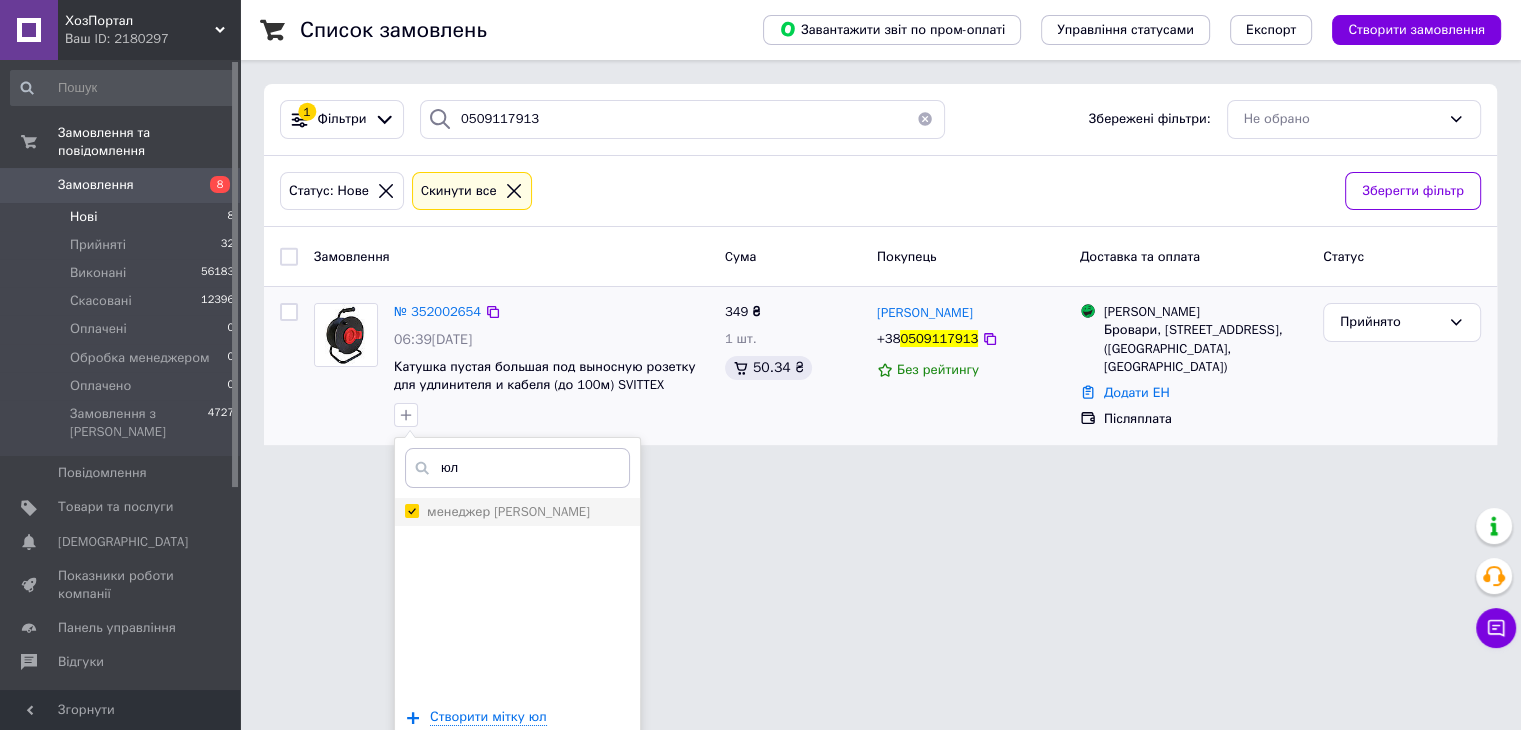 checkbox on "true" 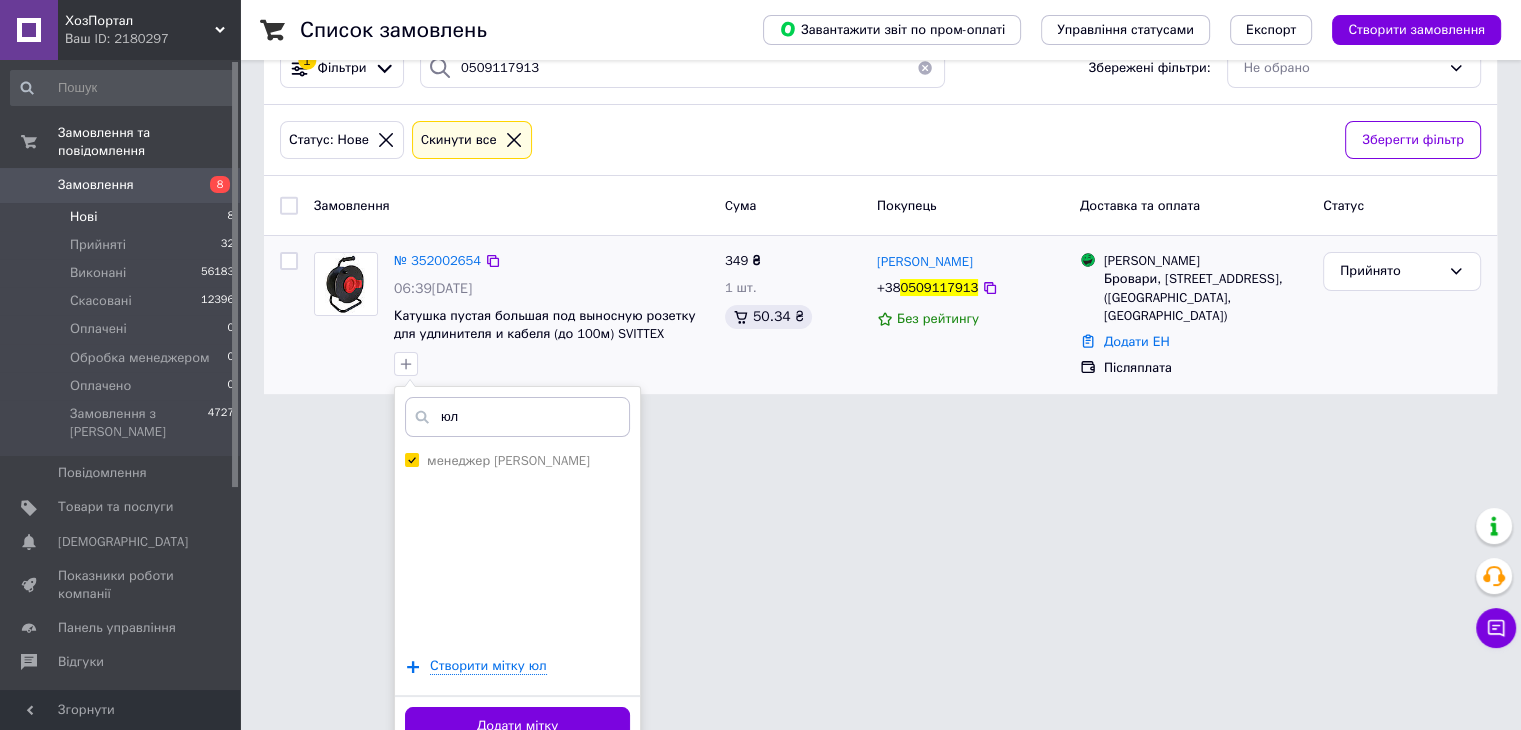 scroll, scrollTop: 76, scrollLeft: 0, axis: vertical 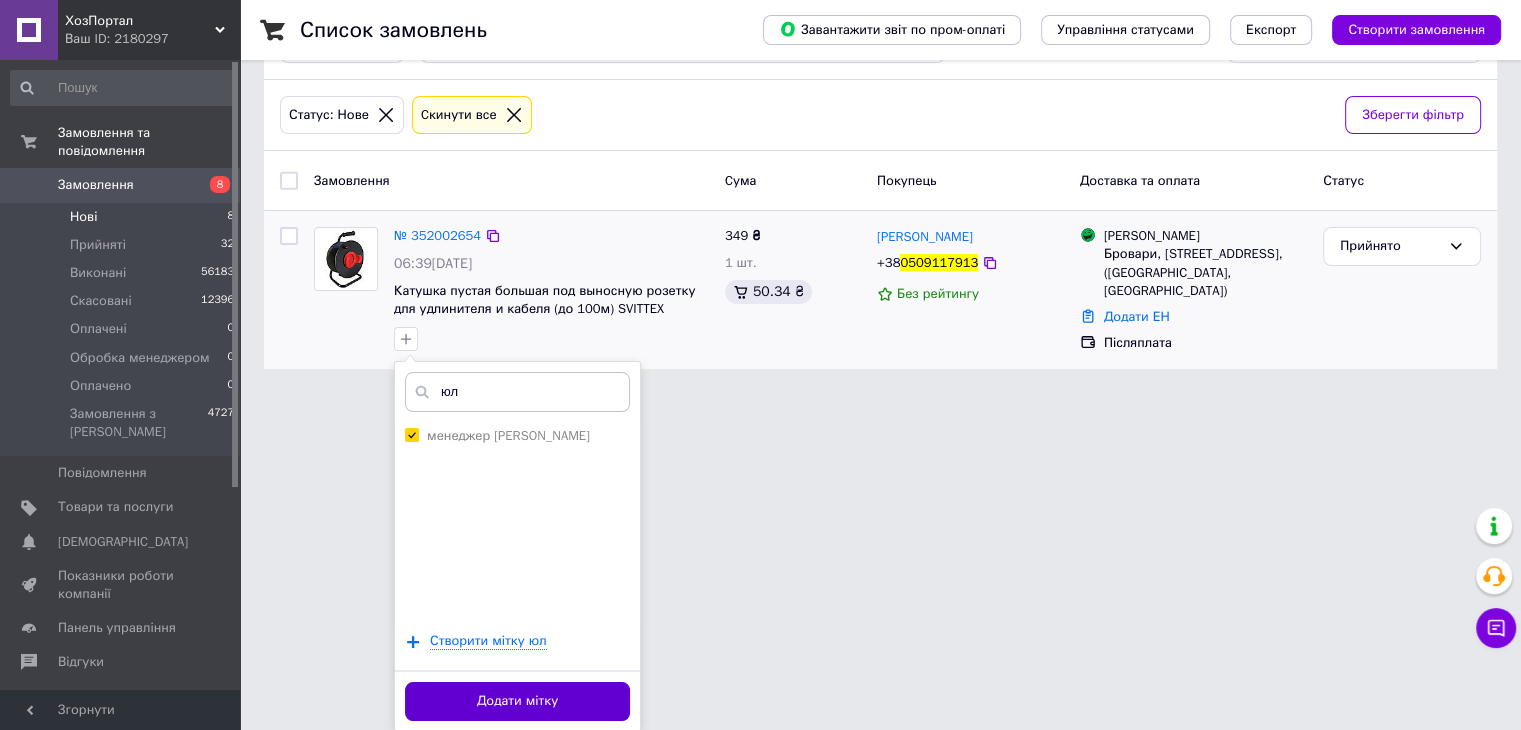 click on "Додати мітку" at bounding box center (517, 701) 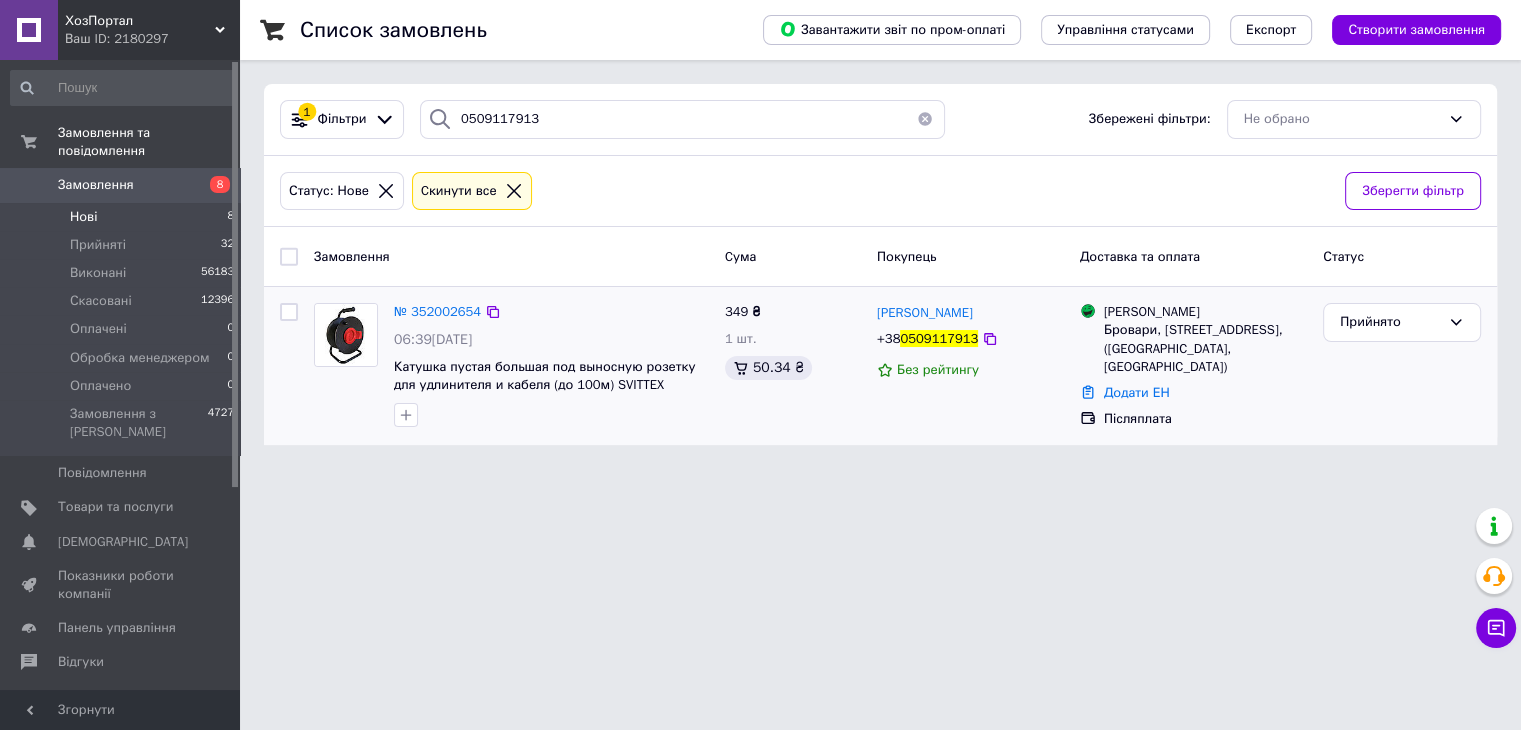 scroll, scrollTop: 0, scrollLeft: 0, axis: both 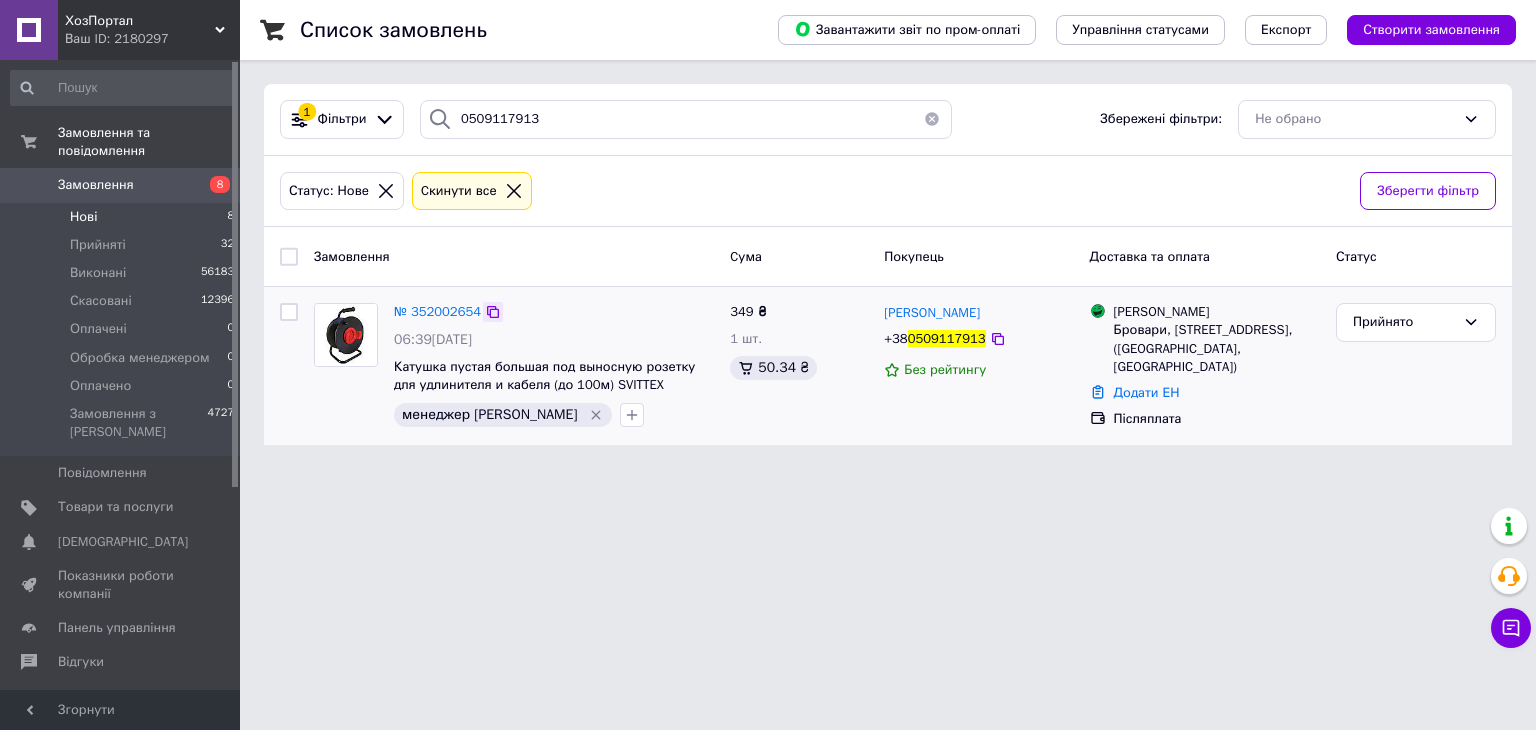click 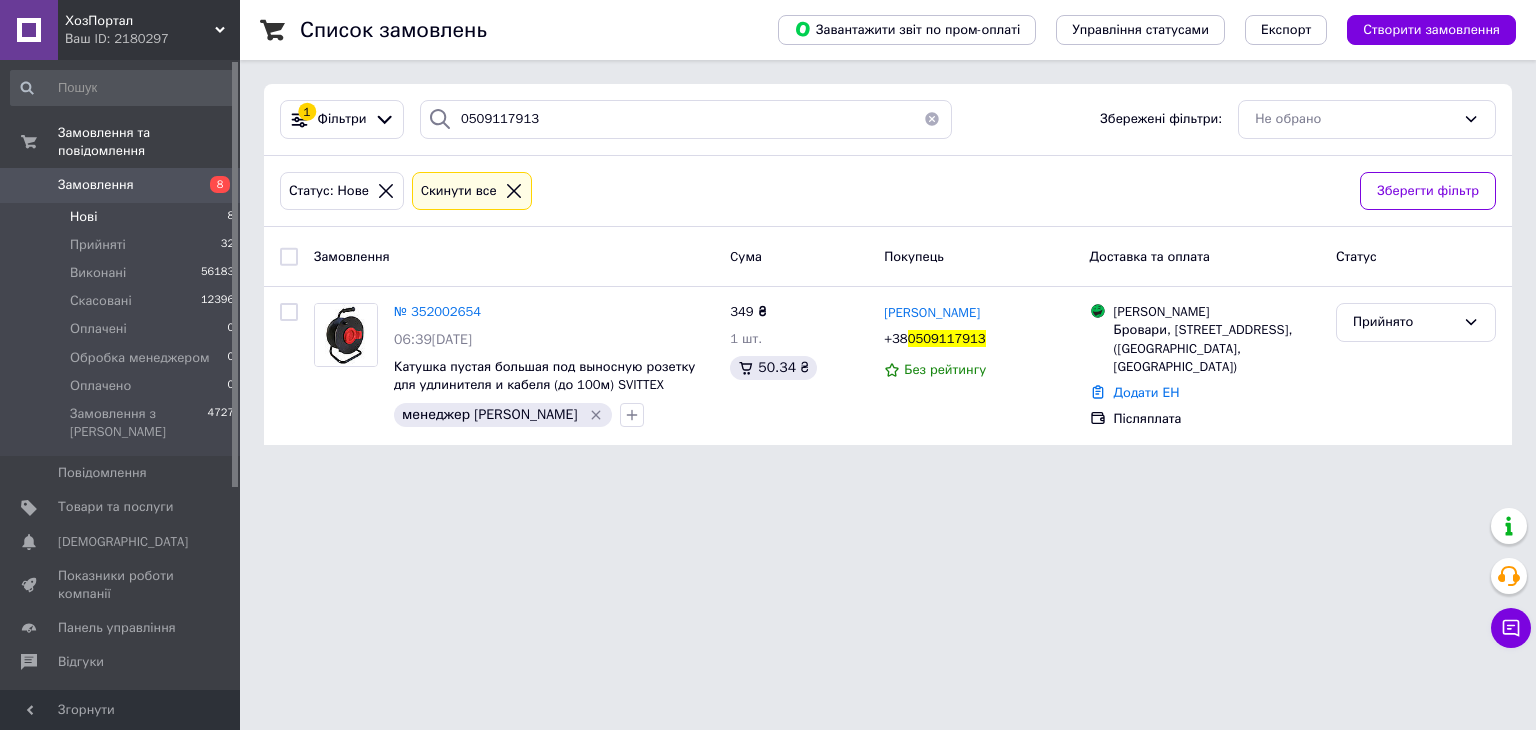 click on "Нові" at bounding box center (83, 217) 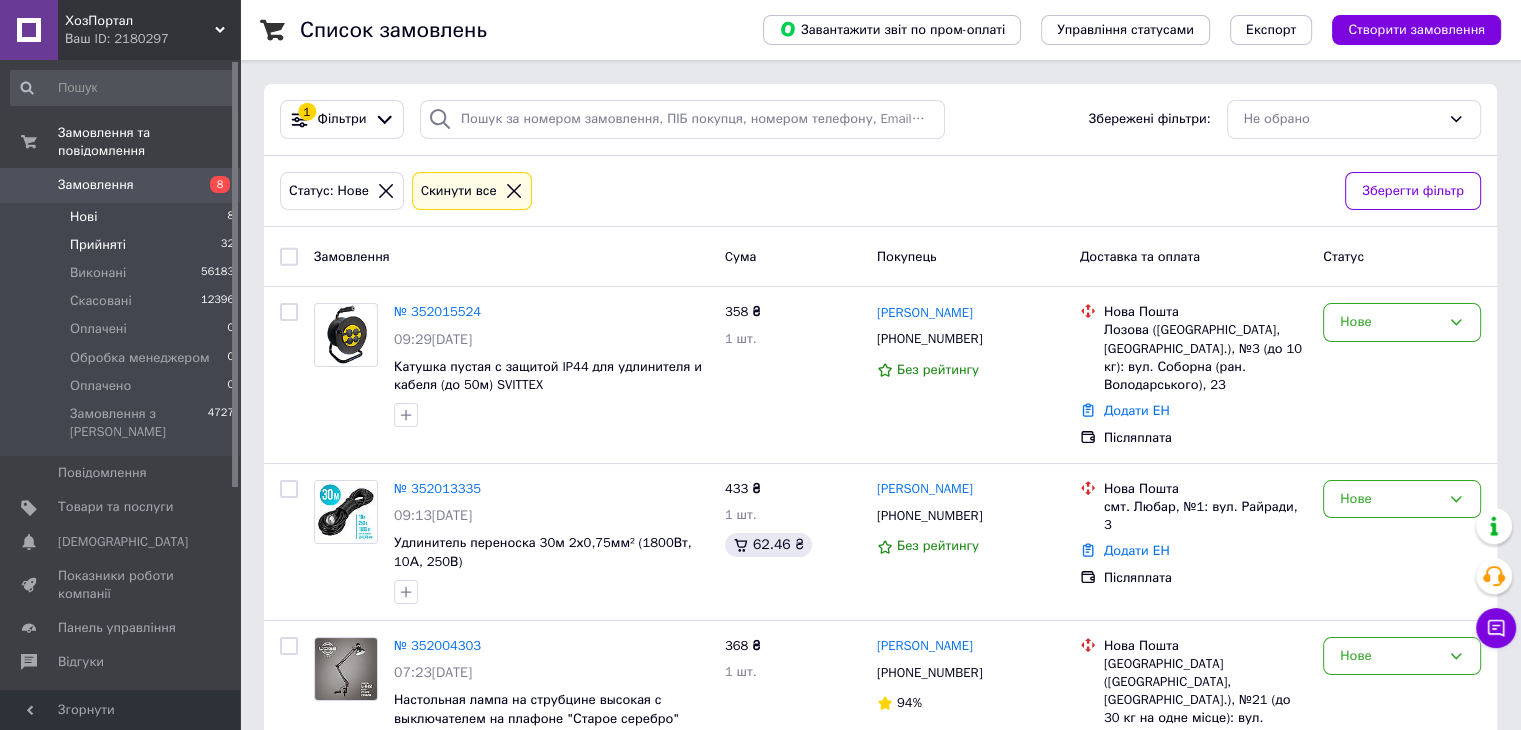 click on "Прийняті 32" at bounding box center [123, 245] 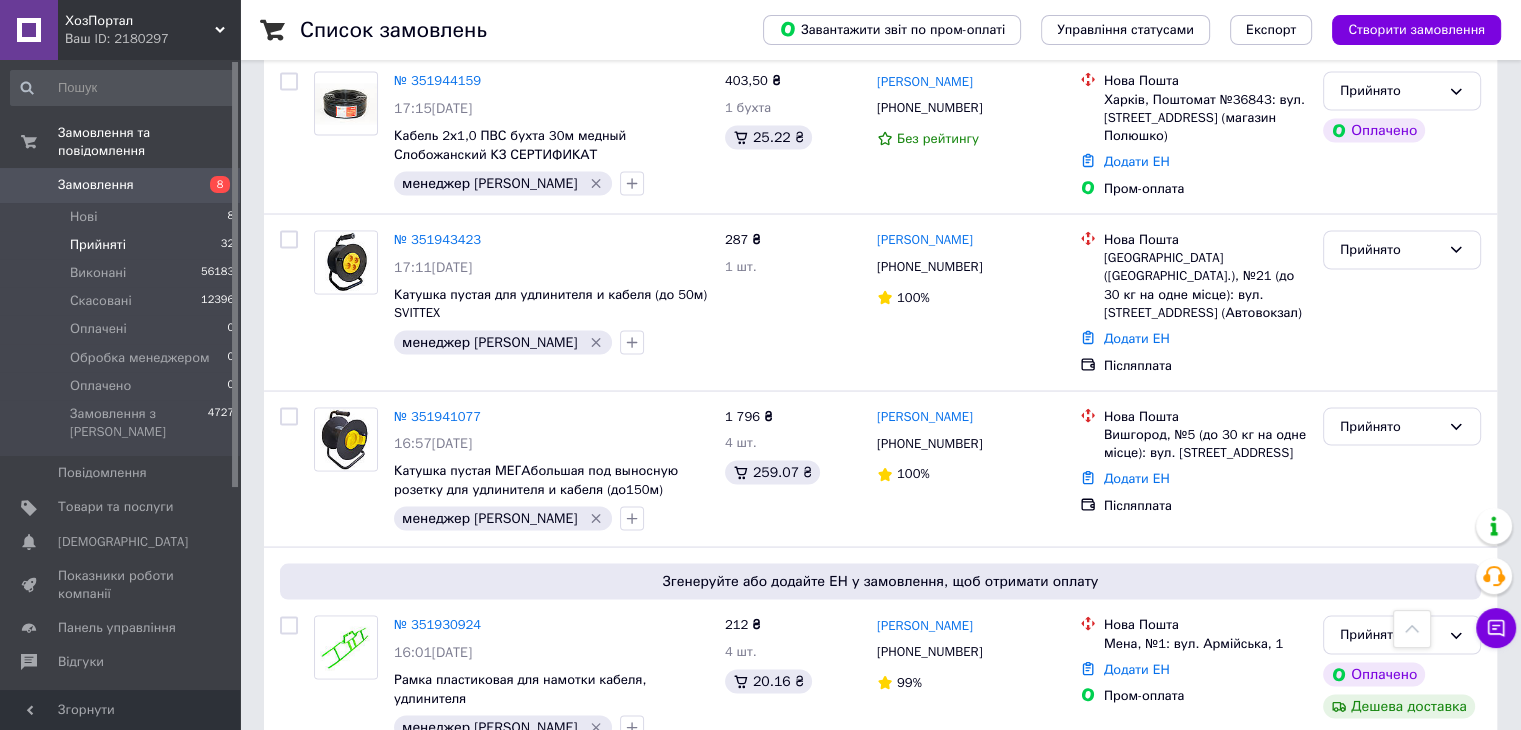 scroll, scrollTop: 3730, scrollLeft: 0, axis: vertical 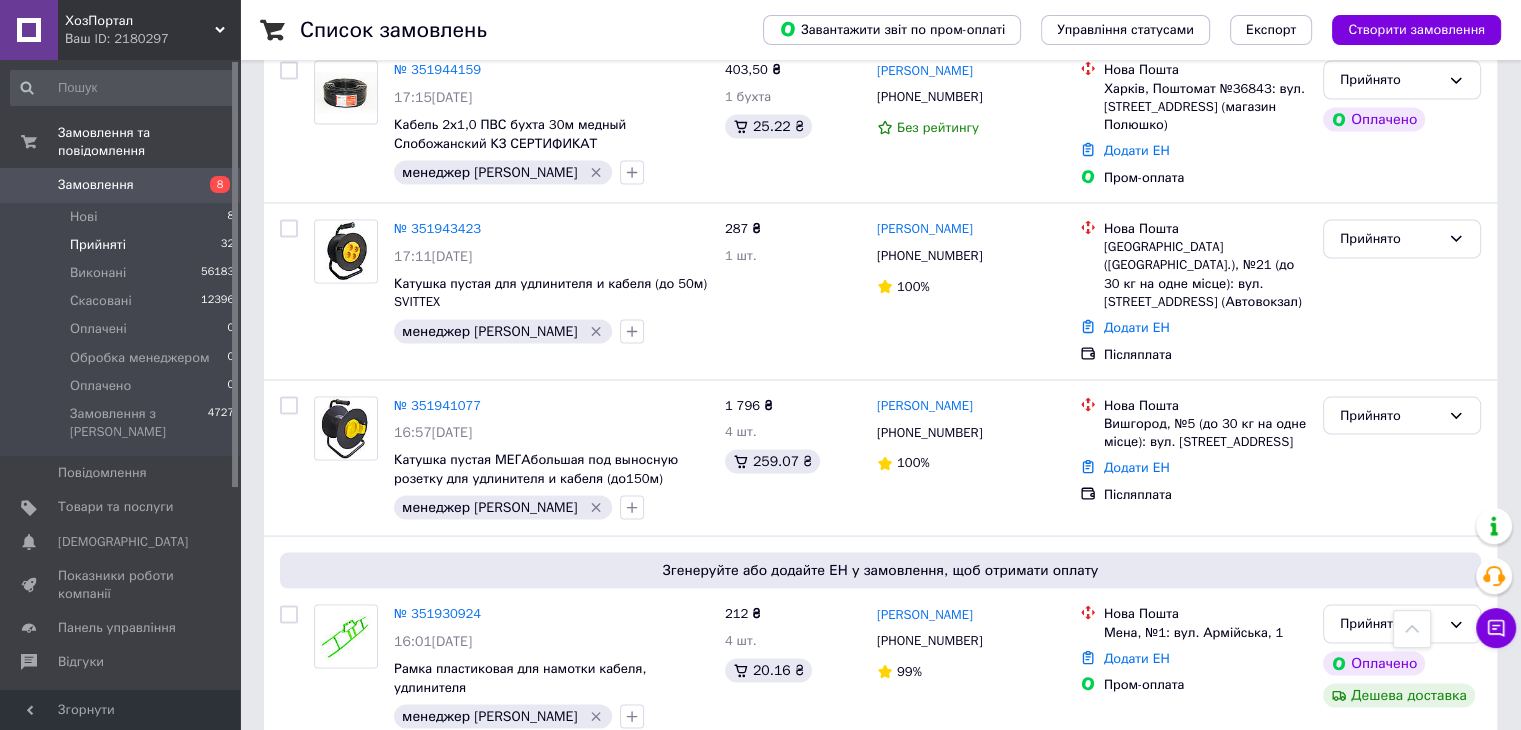 click 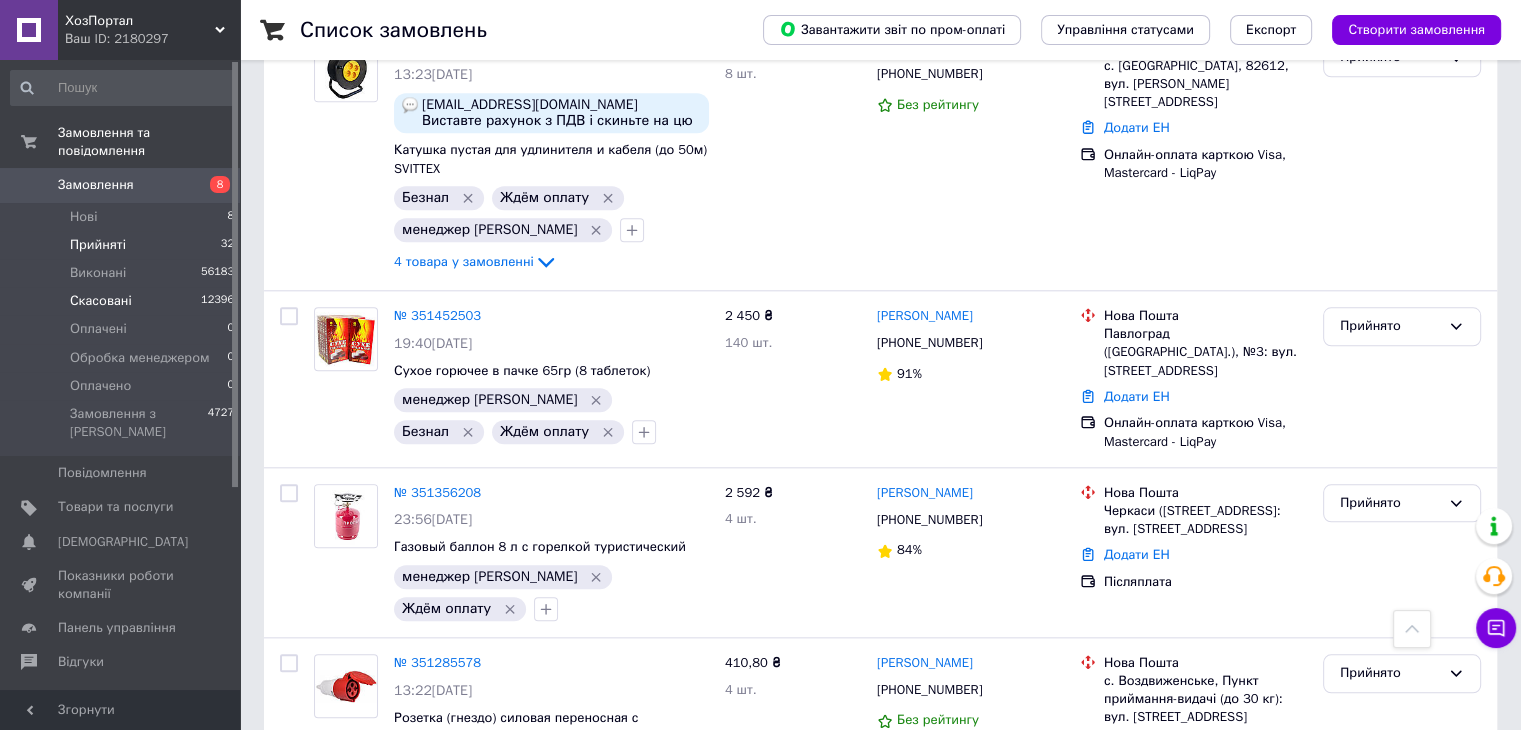 scroll, scrollTop: 1961, scrollLeft: 0, axis: vertical 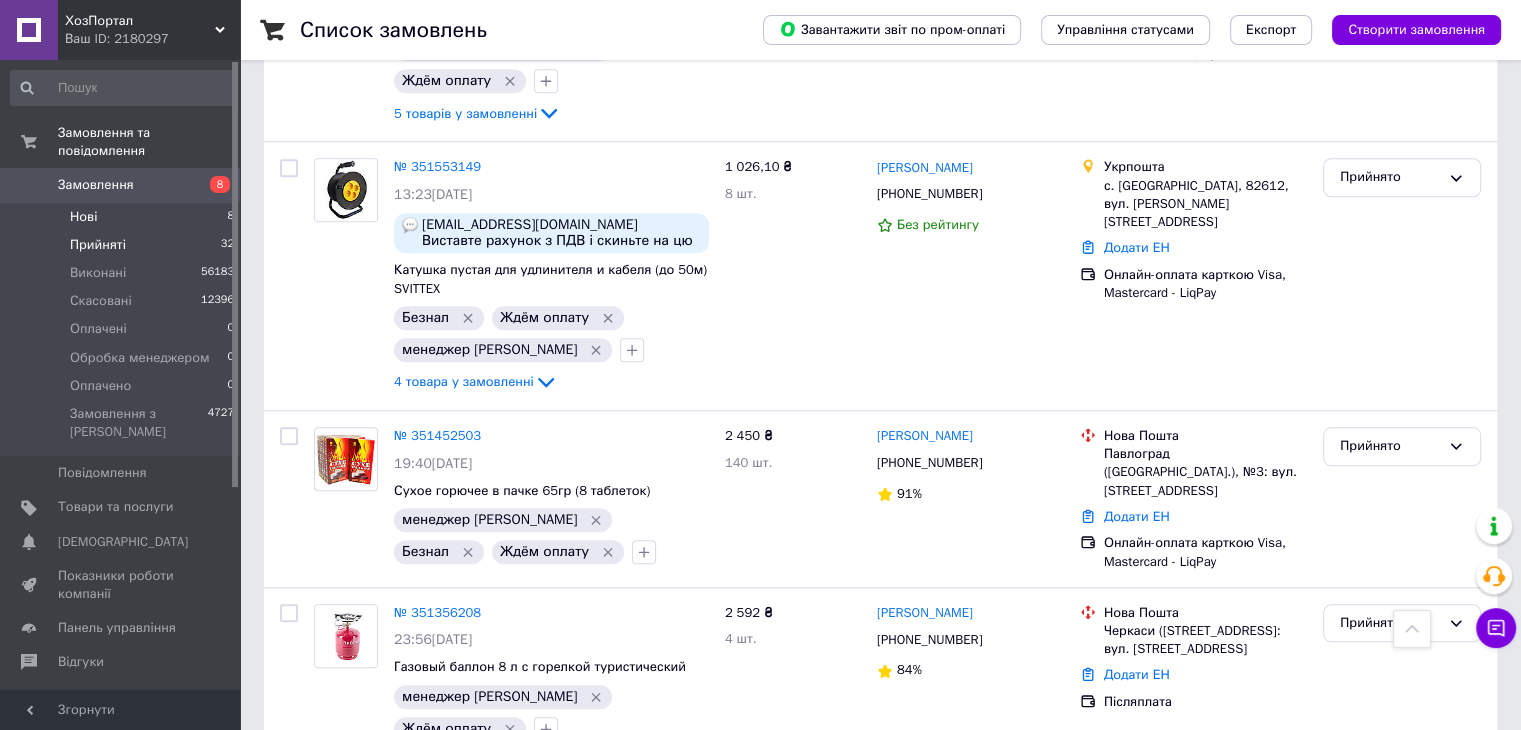 click on "Нові 8" at bounding box center [123, 217] 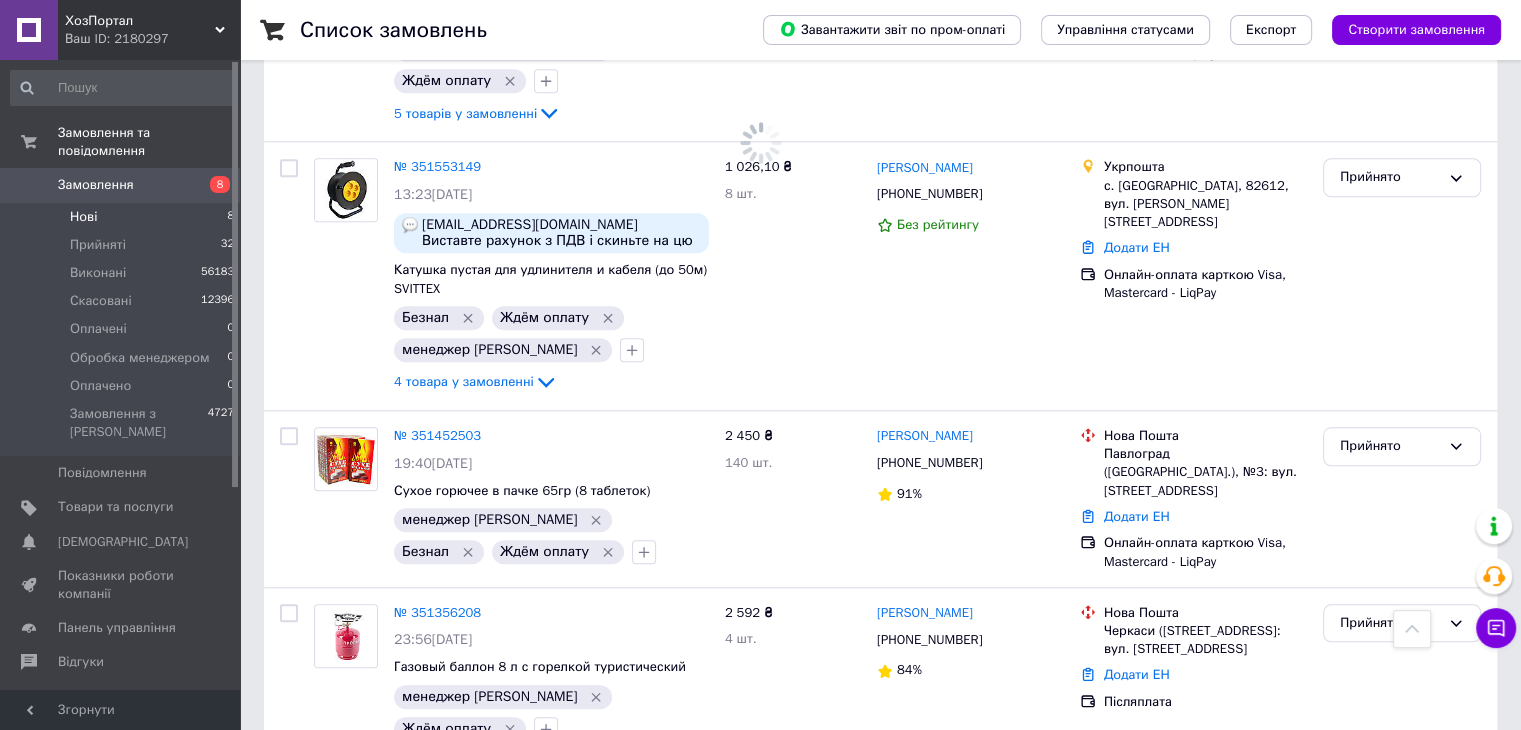 scroll, scrollTop: 0, scrollLeft: 0, axis: both 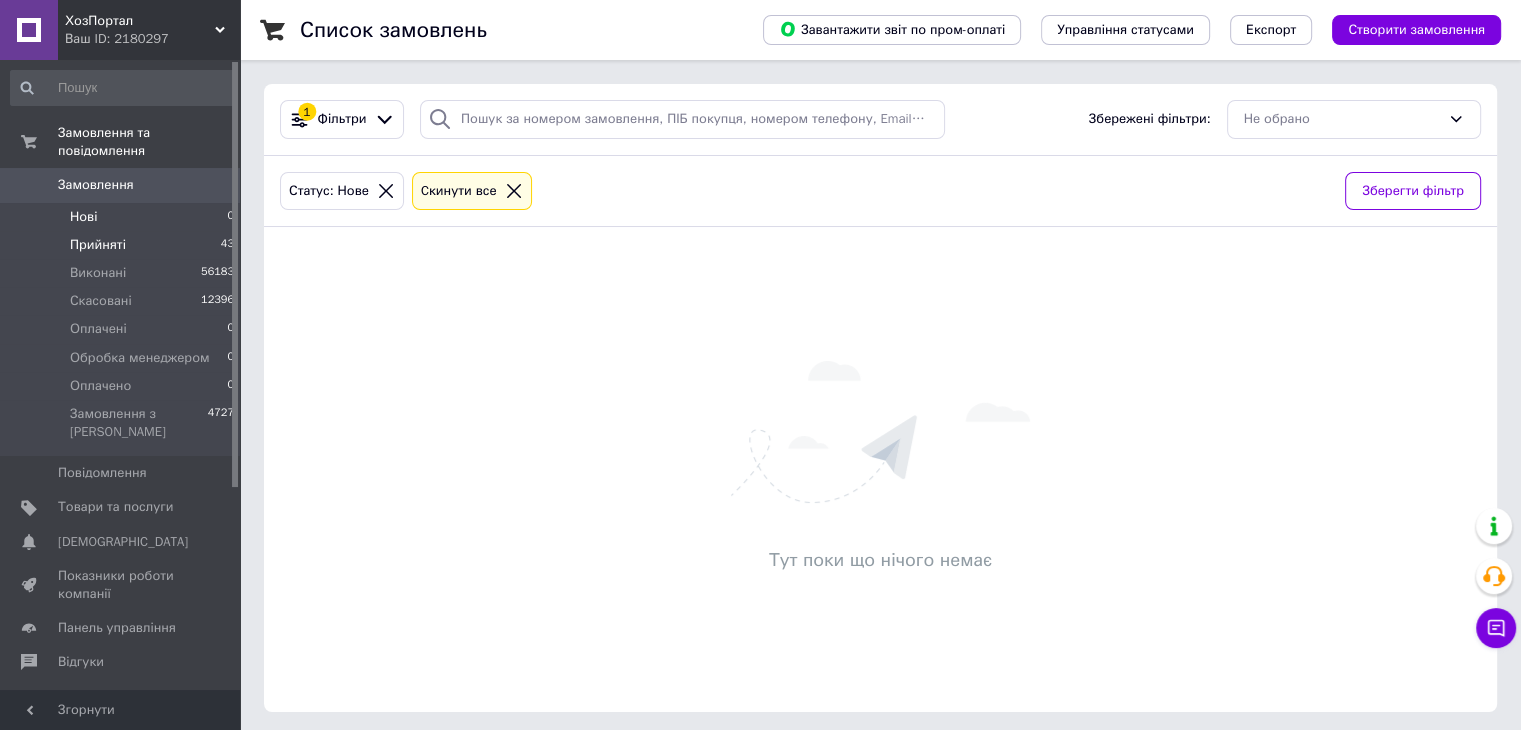 click on "Прийняті" at bounding box center [98, 245] 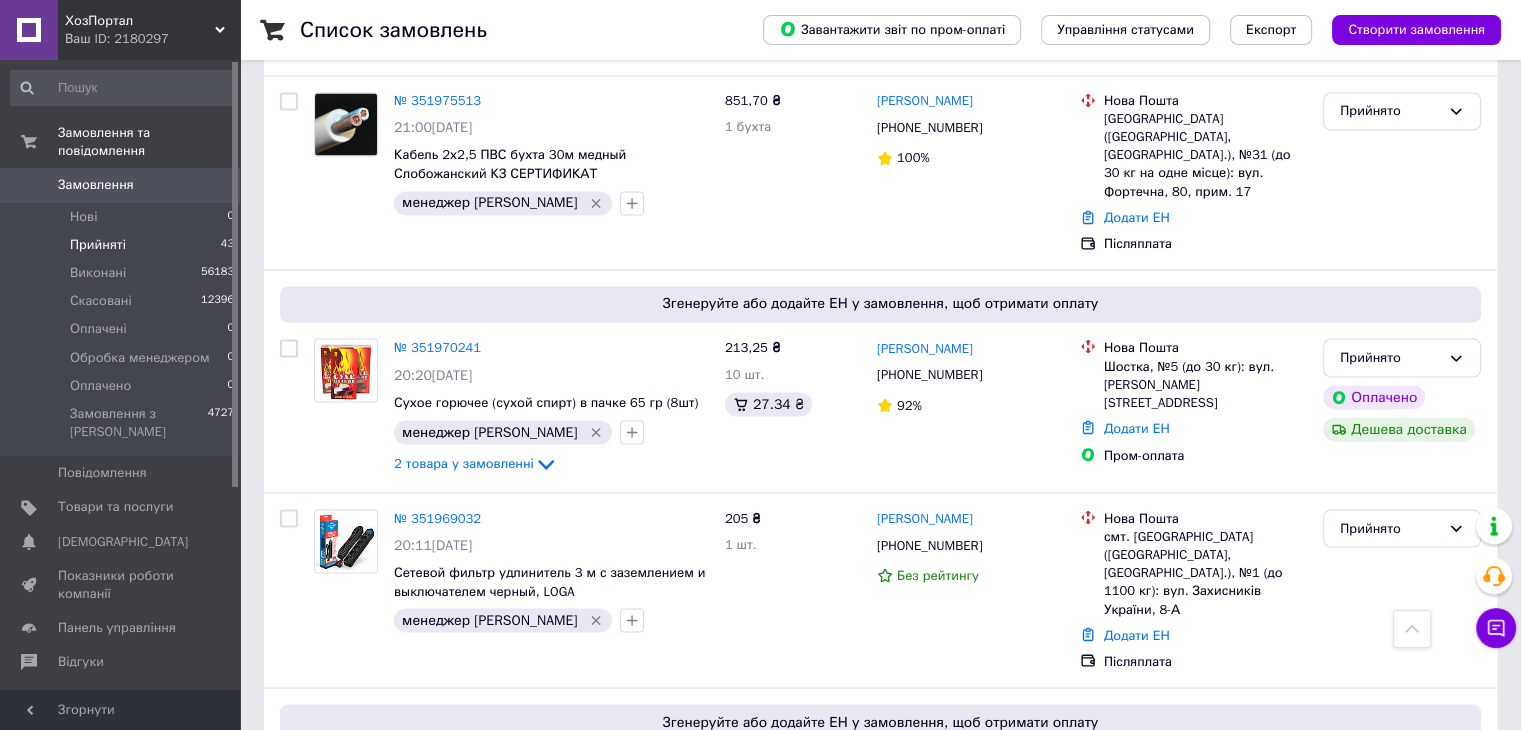scroll, scrollTop: 3631, scrollLeft: 0, axis: vertical 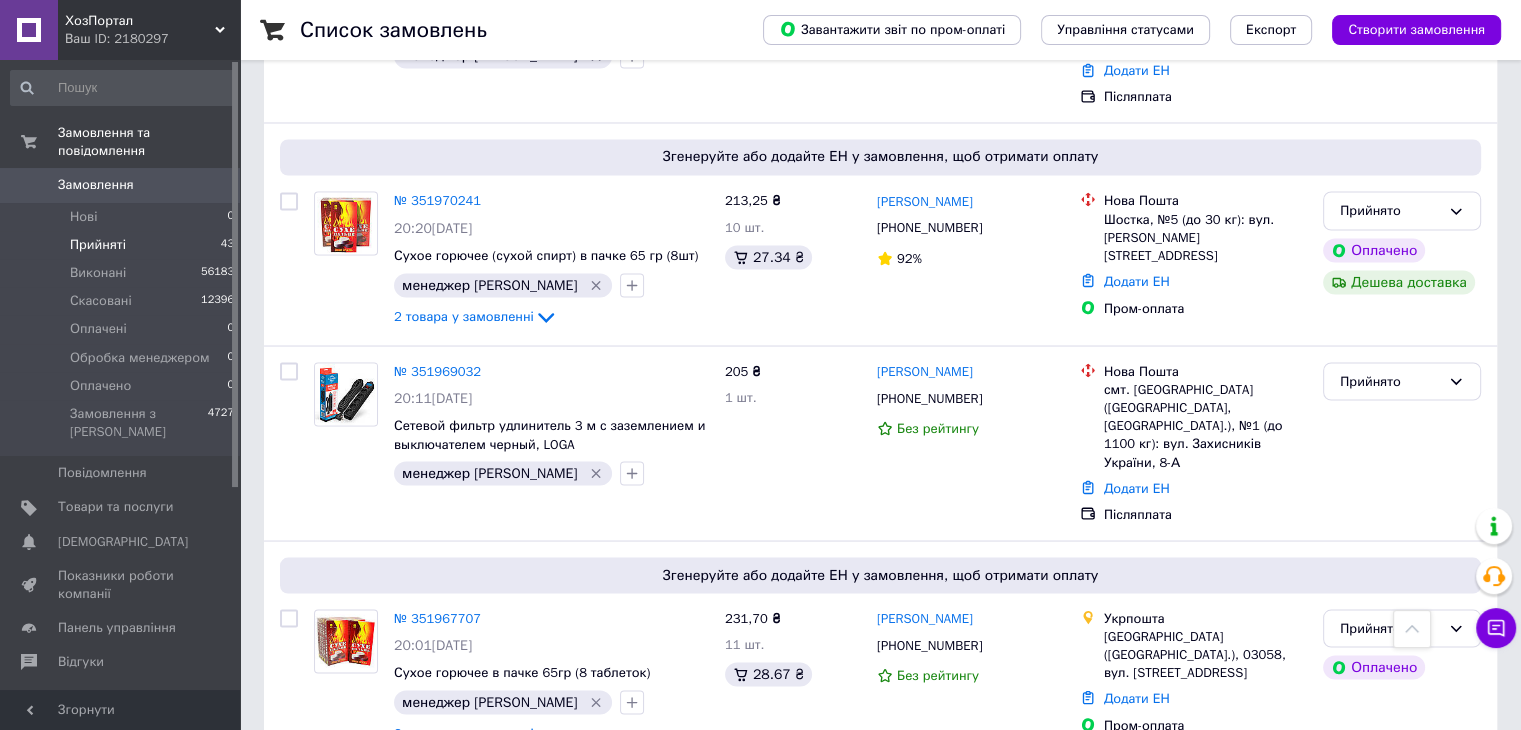 click on "3" at bounding box center [371, 807] 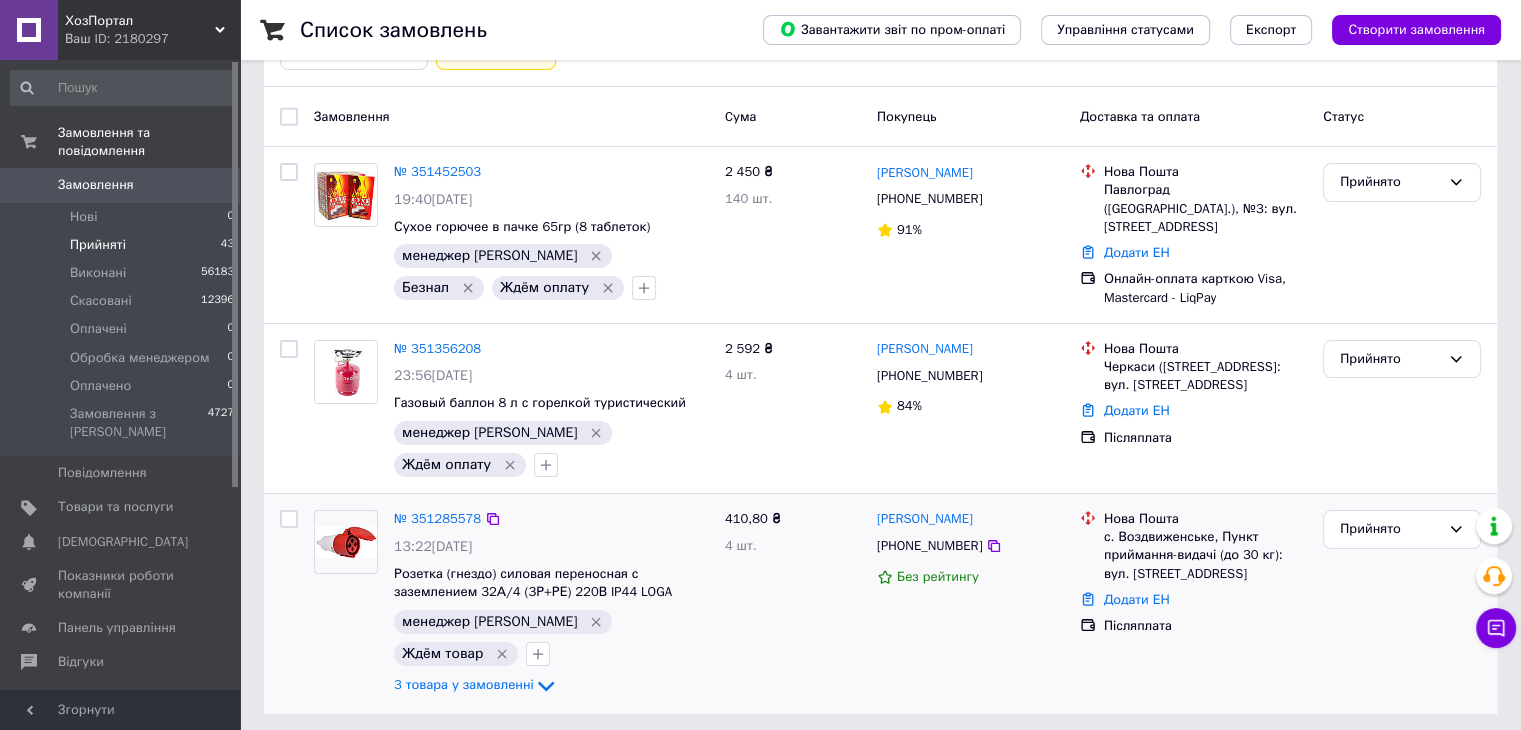 scroll, scrollTop: 170, scrollLeft: 0, axis: vertical 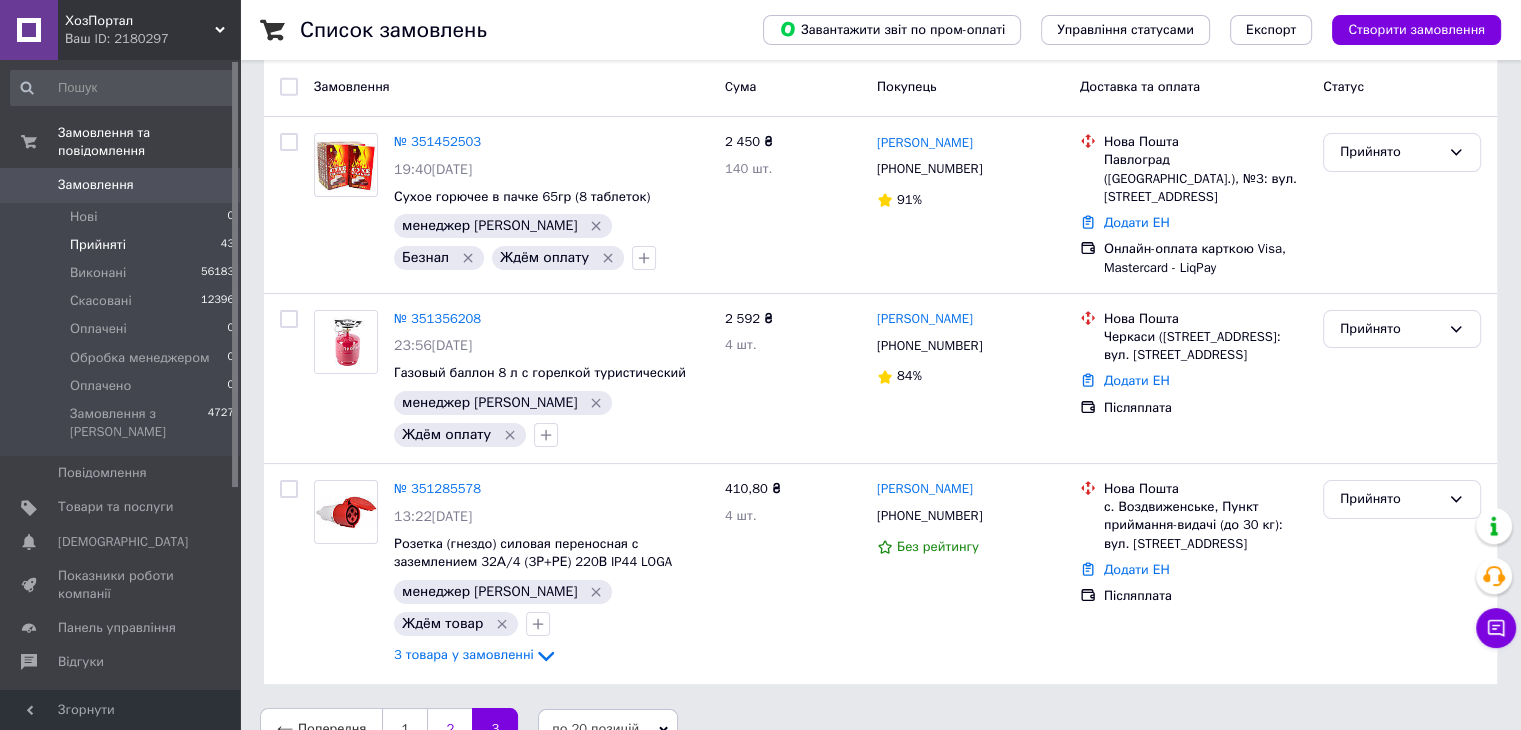 click on "2" at bounding box center [449, 729] 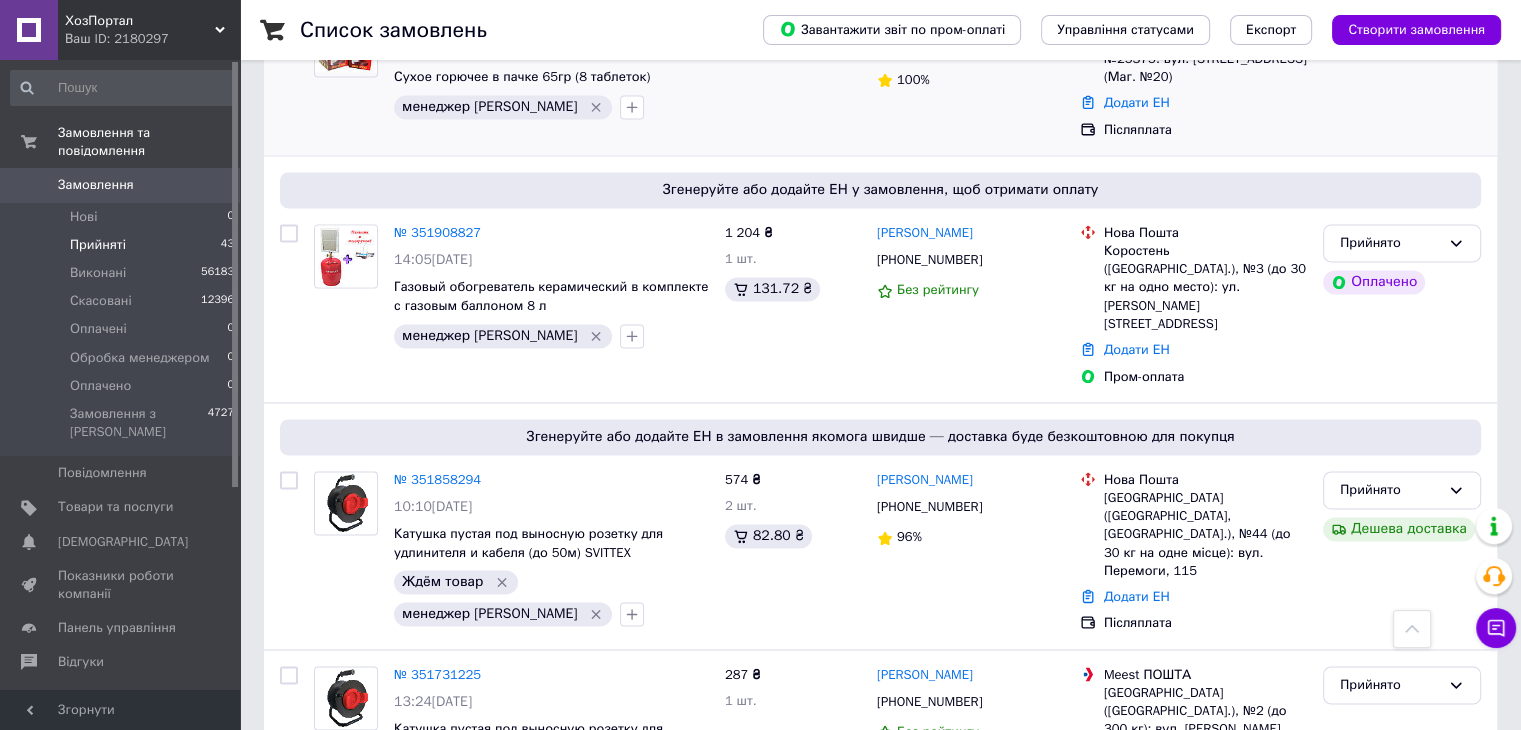scroll, scrollTop: 2747, scrollLeft: 0, axis: vertical 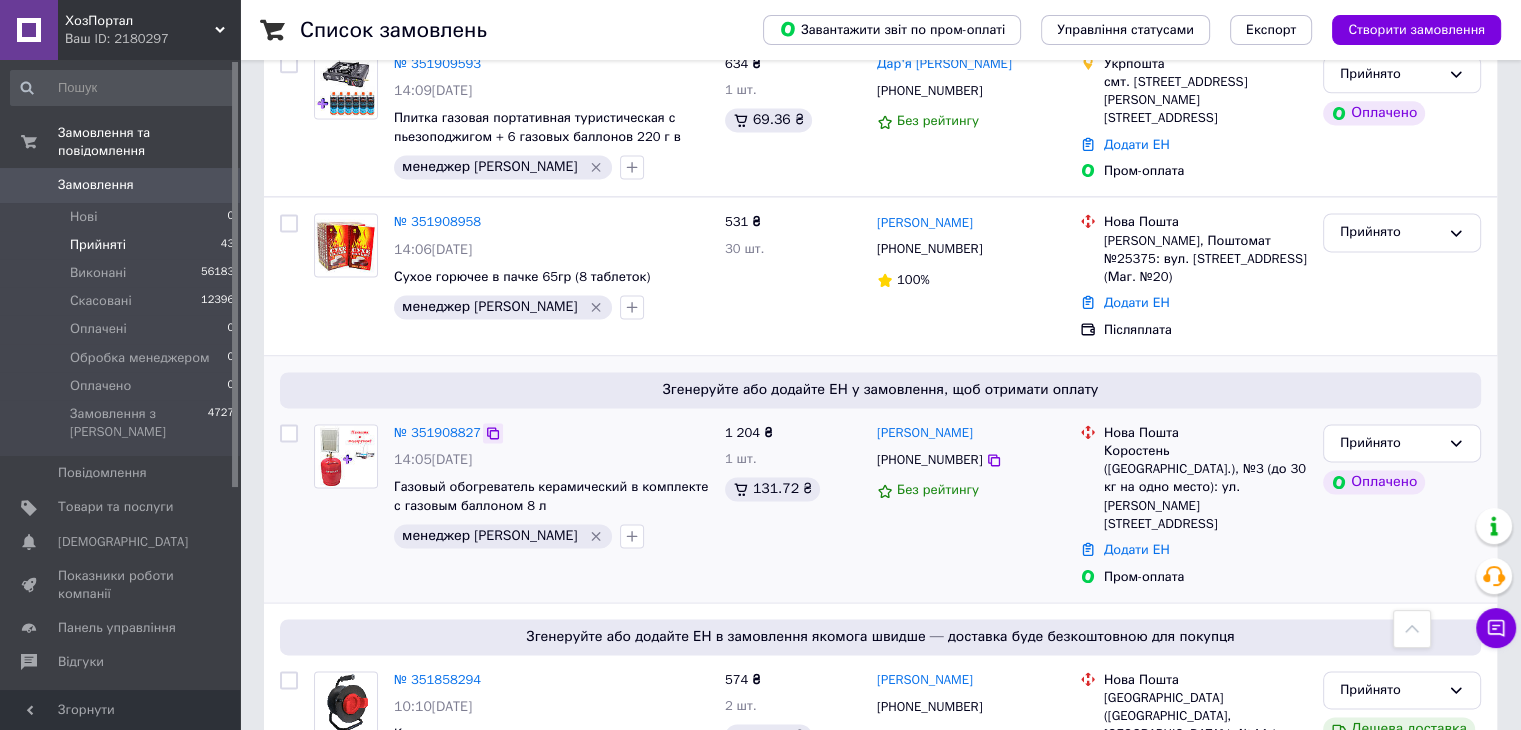 click 